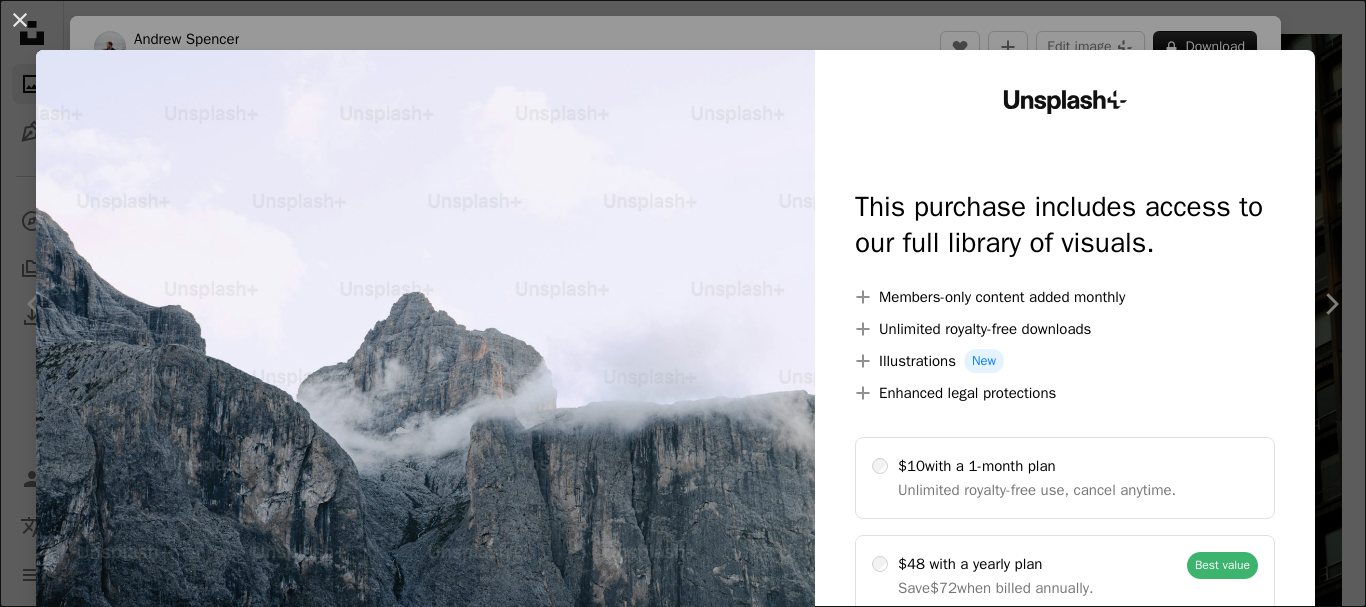 scroll, scrollTop: 500, scrollLeft: 0, axis: vertical 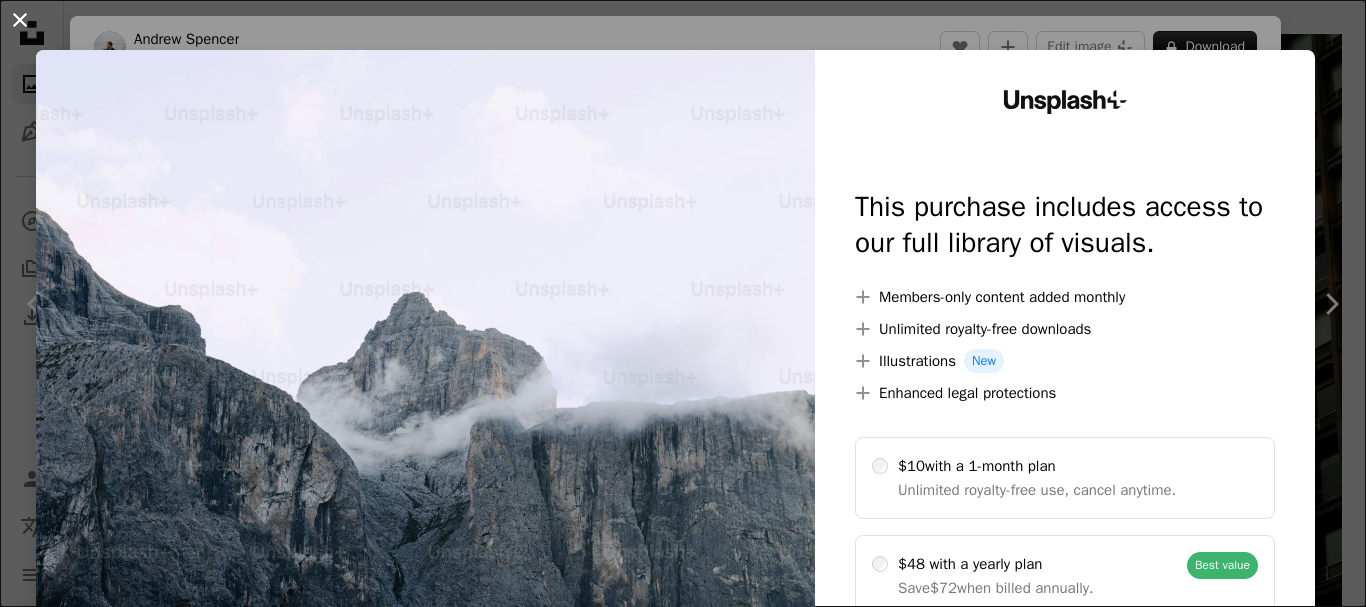 click on "An X shape" at bounding box center [20, 20] 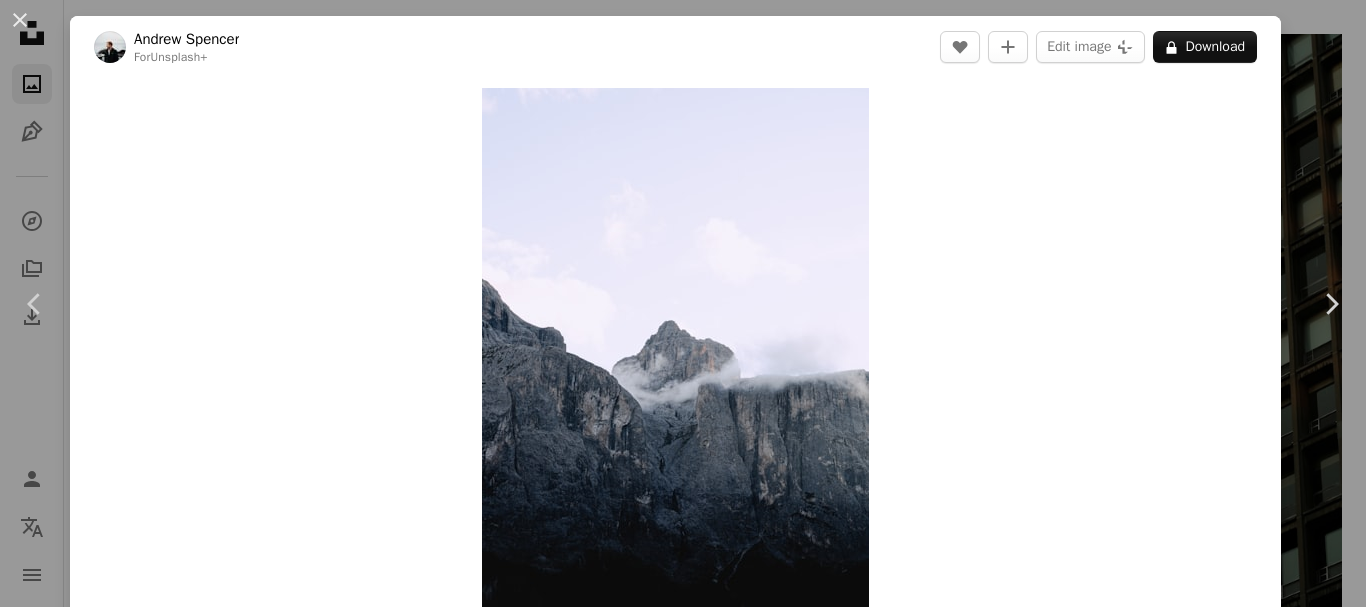 drag, startPoint x: 27, startPoint y: 24, endPoint x: 379, endPoint y: 292, distance: 442.41156 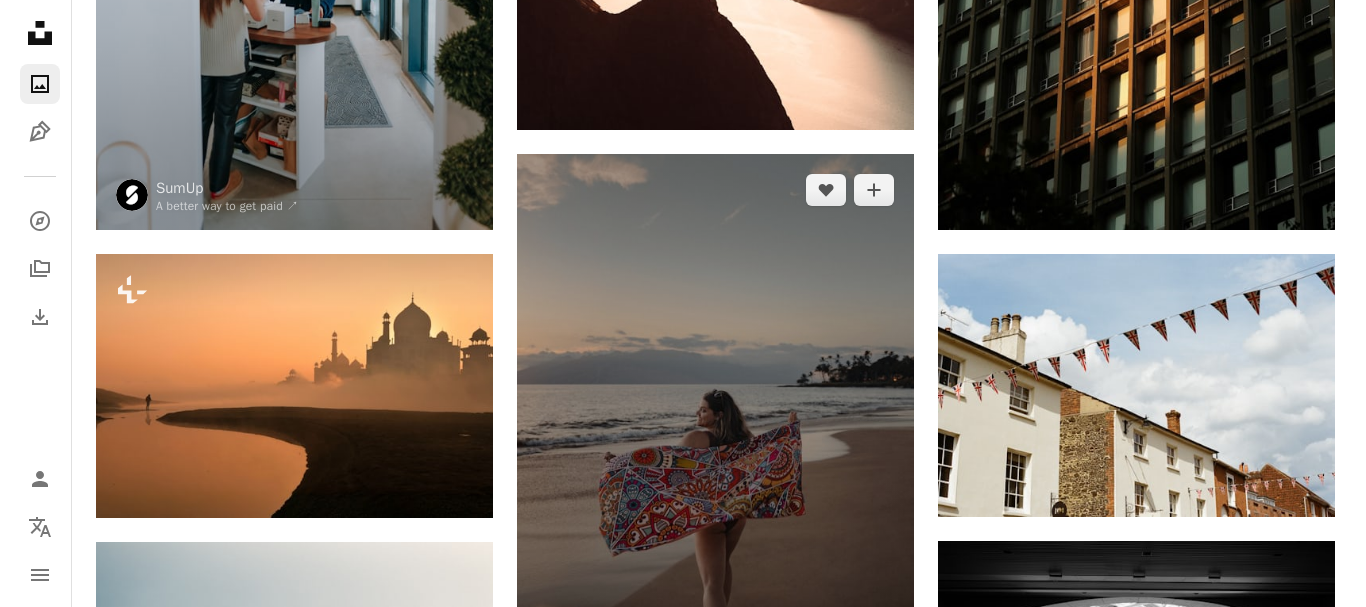 scroll, scrollTop: 1000, scrollLeft: 0, axis: vertical 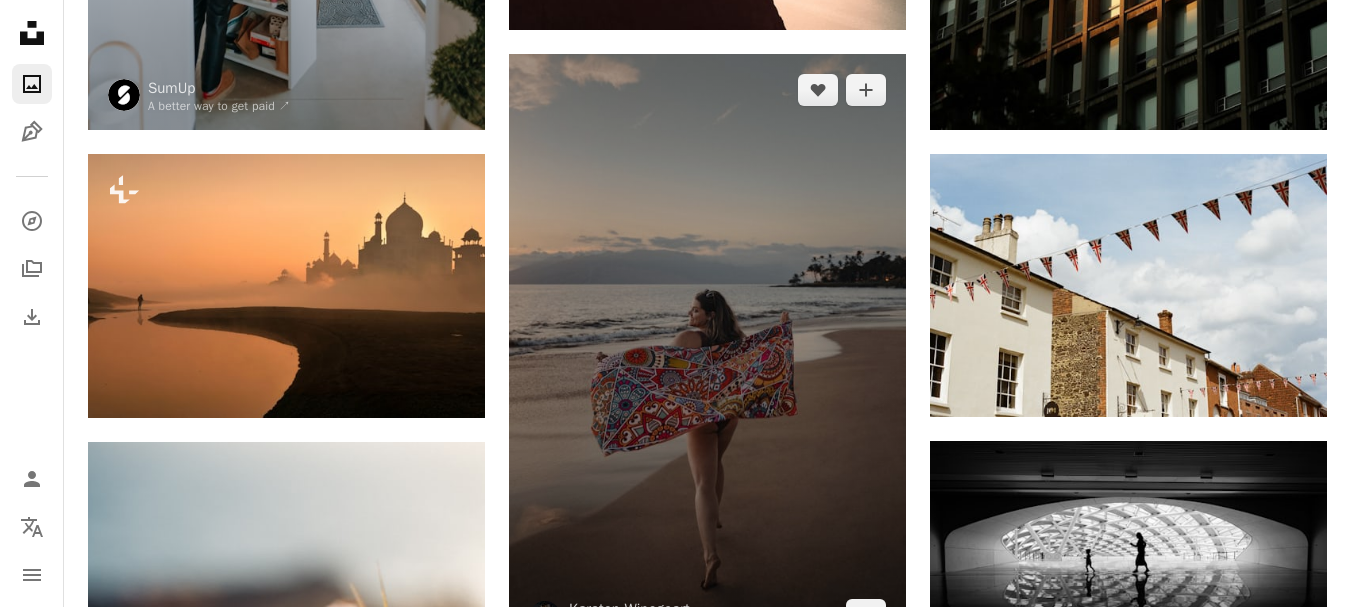 click at bounding box center [707, 352] 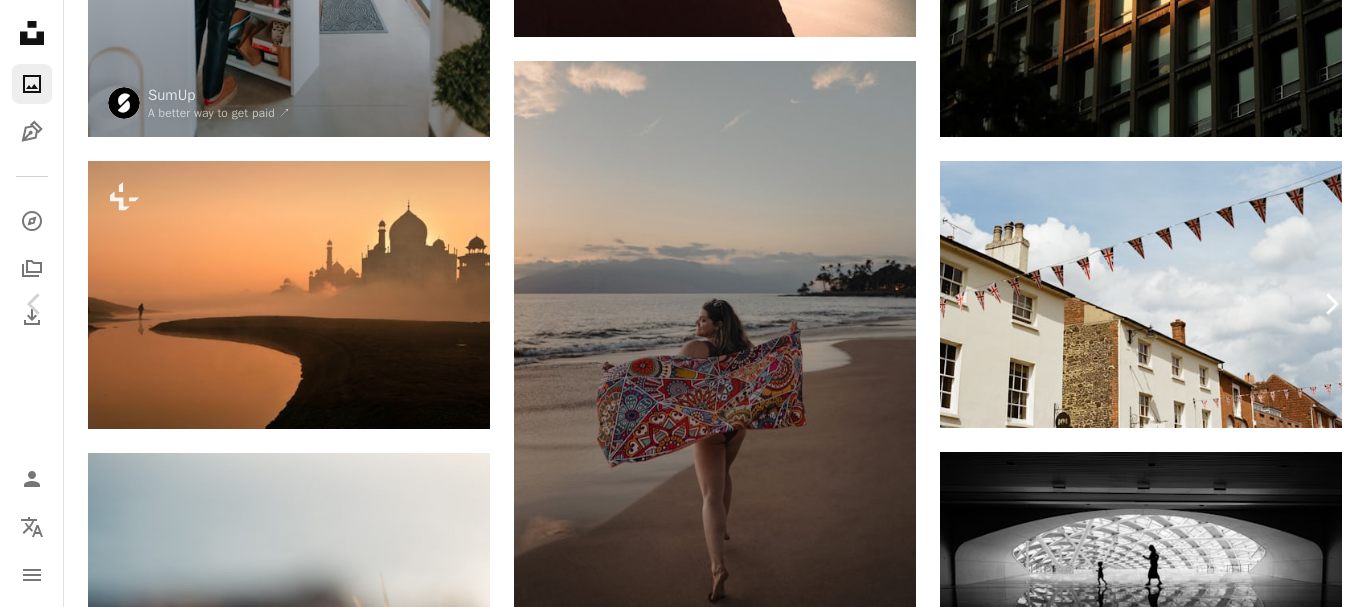 scroll, scrollTop: 3200, scrollLeft: 0, axis: vertical 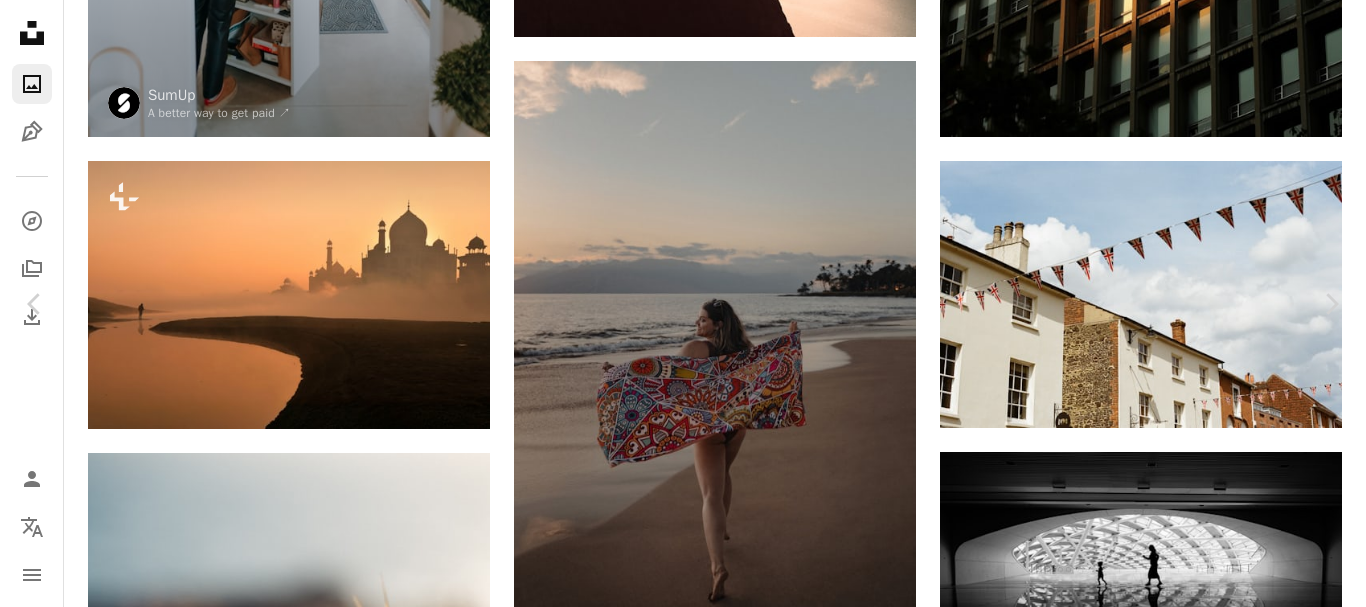 click at bounding box center (675, 14818) 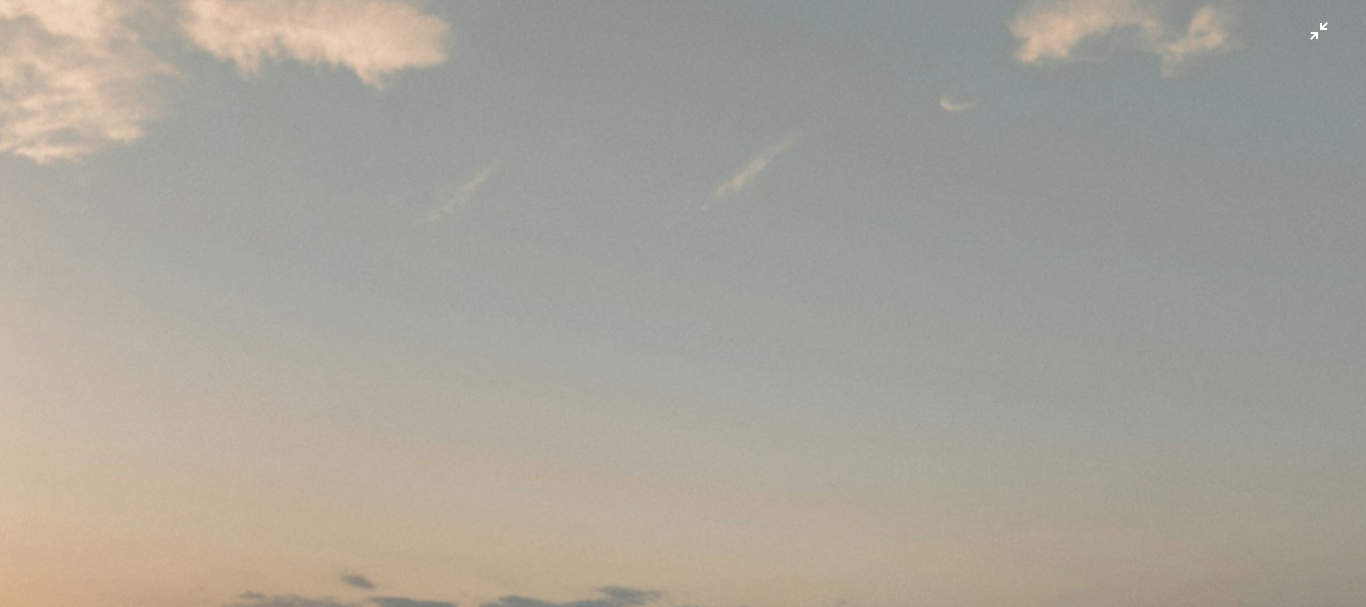 scroll, scrollTop: 0, scrollLeft: 0, axis: both 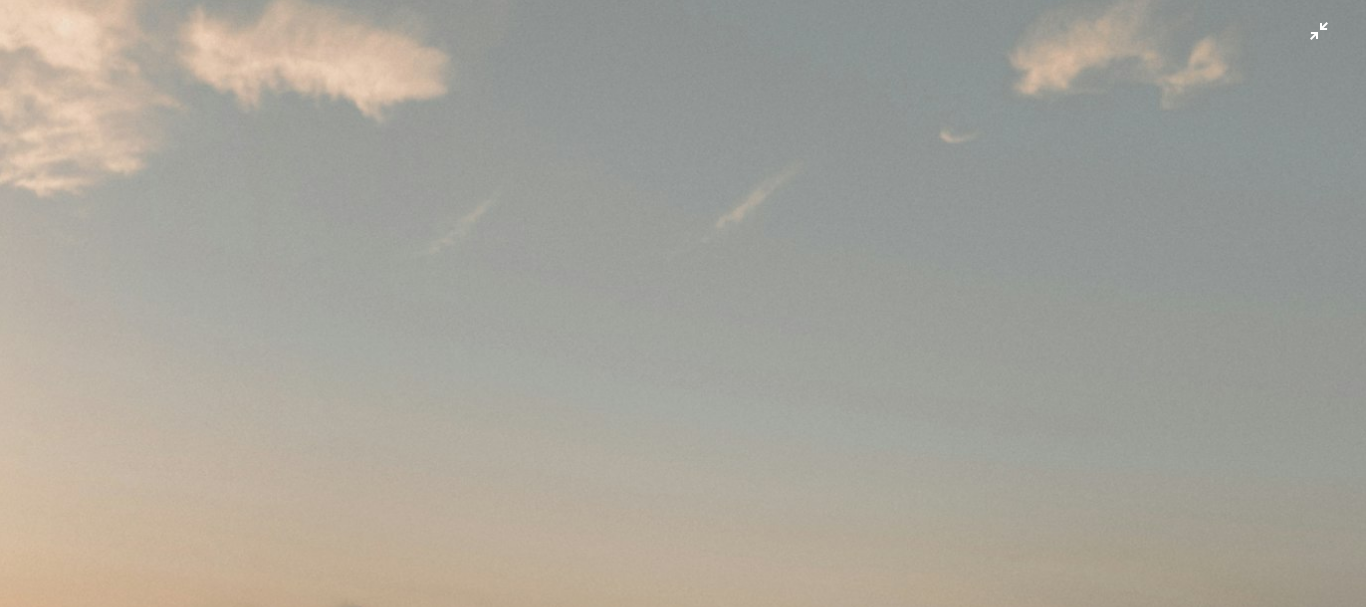click at bounding box center [683, 1026] 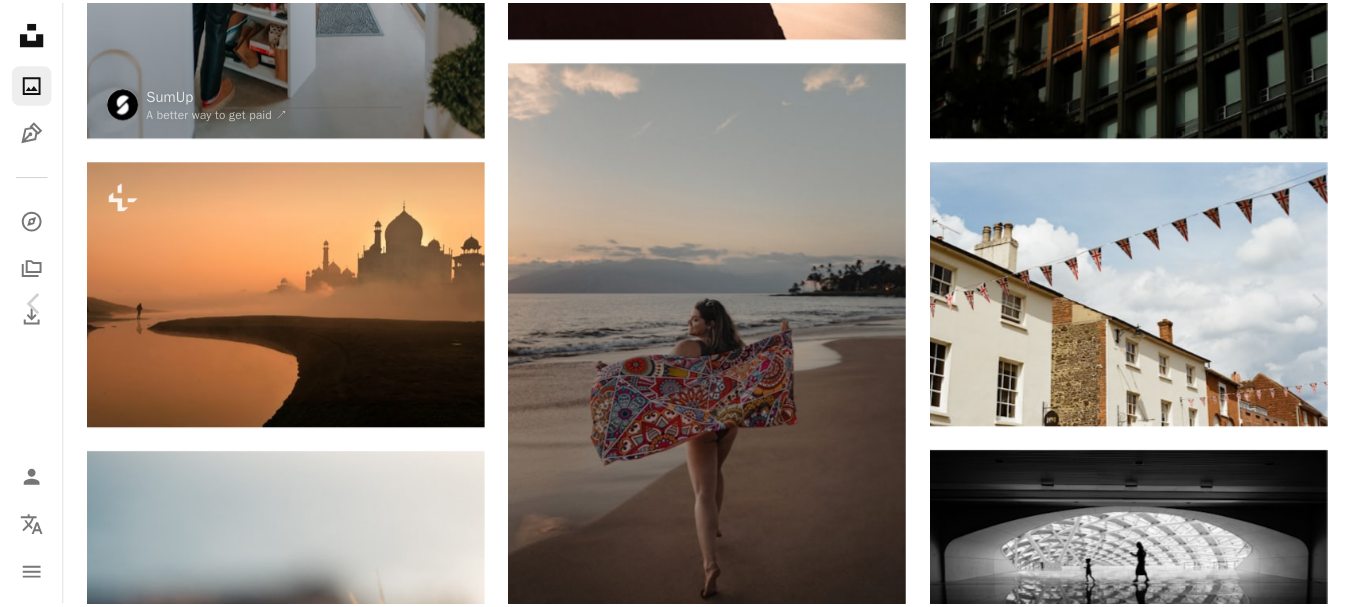 scroll, scrollTop: 62, scrollLeft: 0, axis: vertical 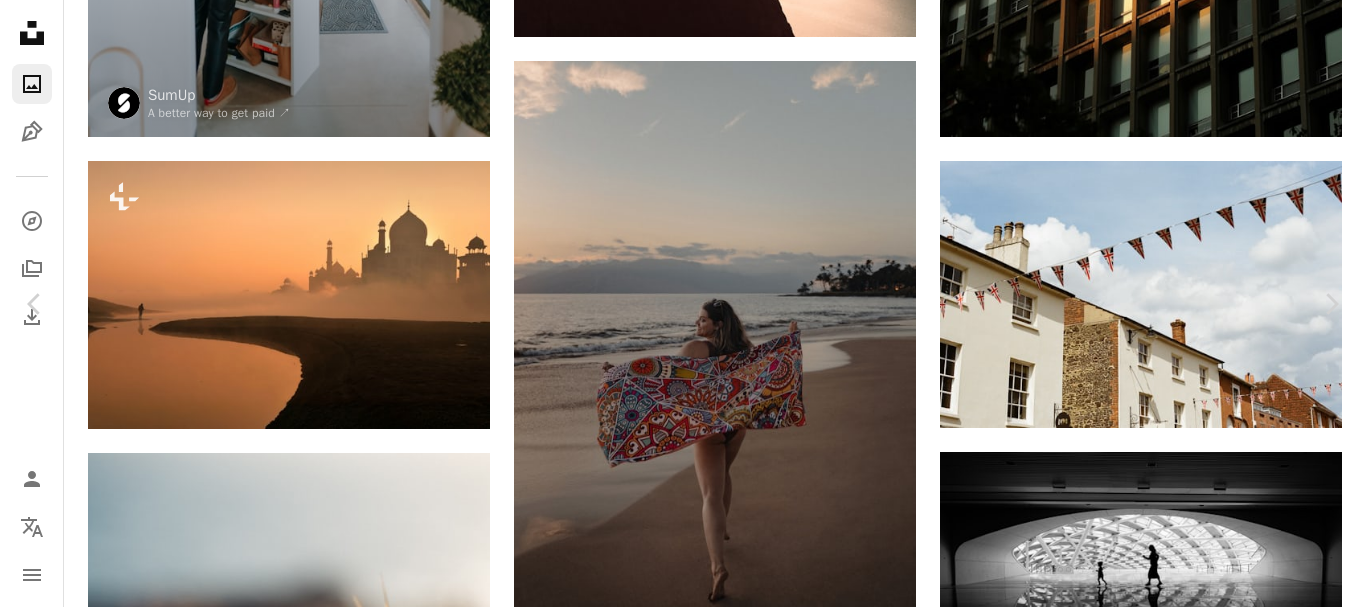 click on "An X shape" at bounding box center [20, 20] 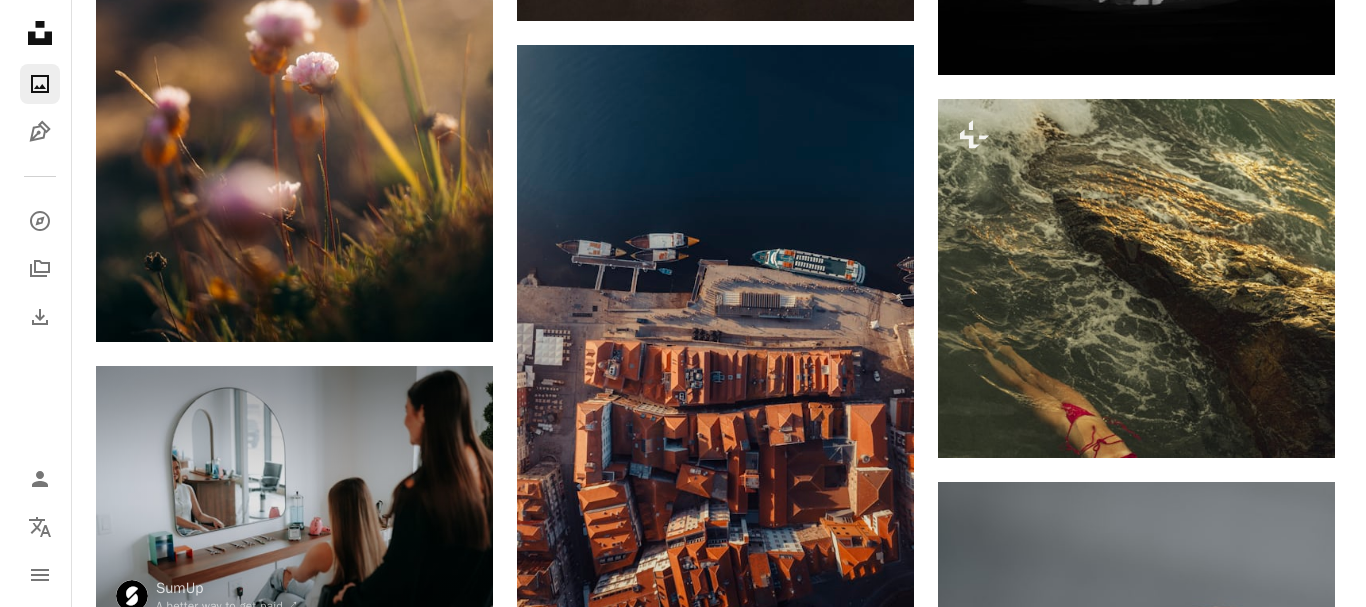 scroll, scrollTop: 1700, scrollLeft: 0, axis: vertical 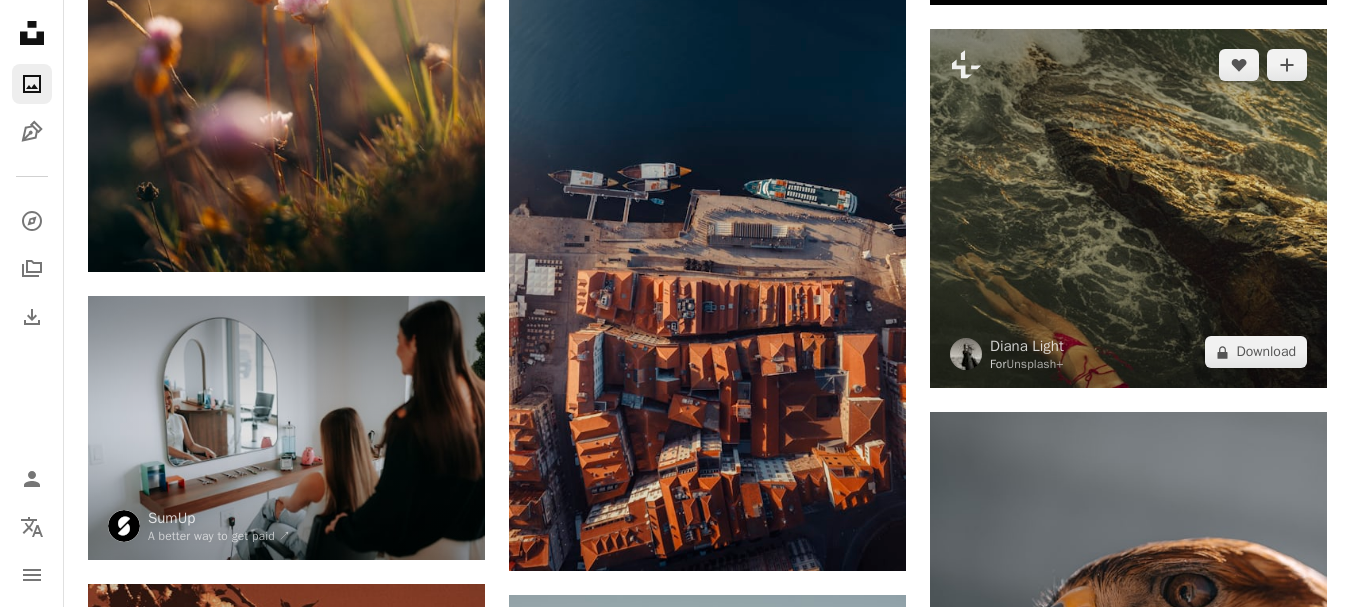 click at bounding box center (1128, 208) 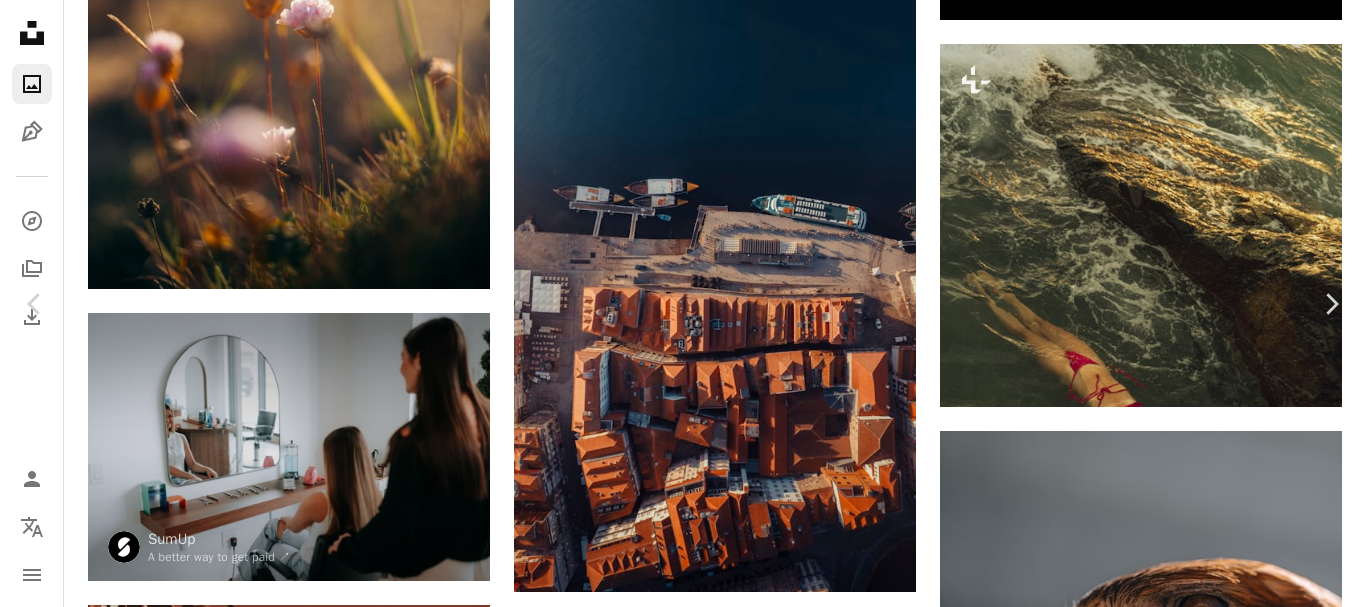 scroll, scrollTop: 900, scrollLeft: 0, axis: vertical 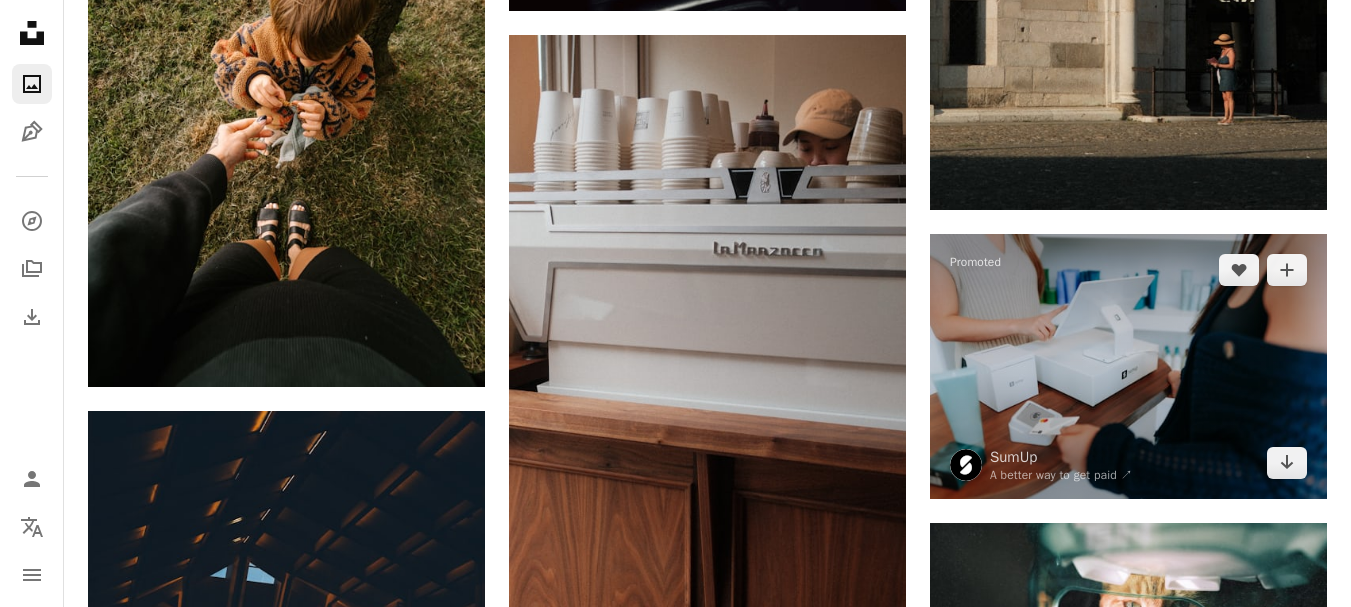 click at bounding box center [1128, 366] 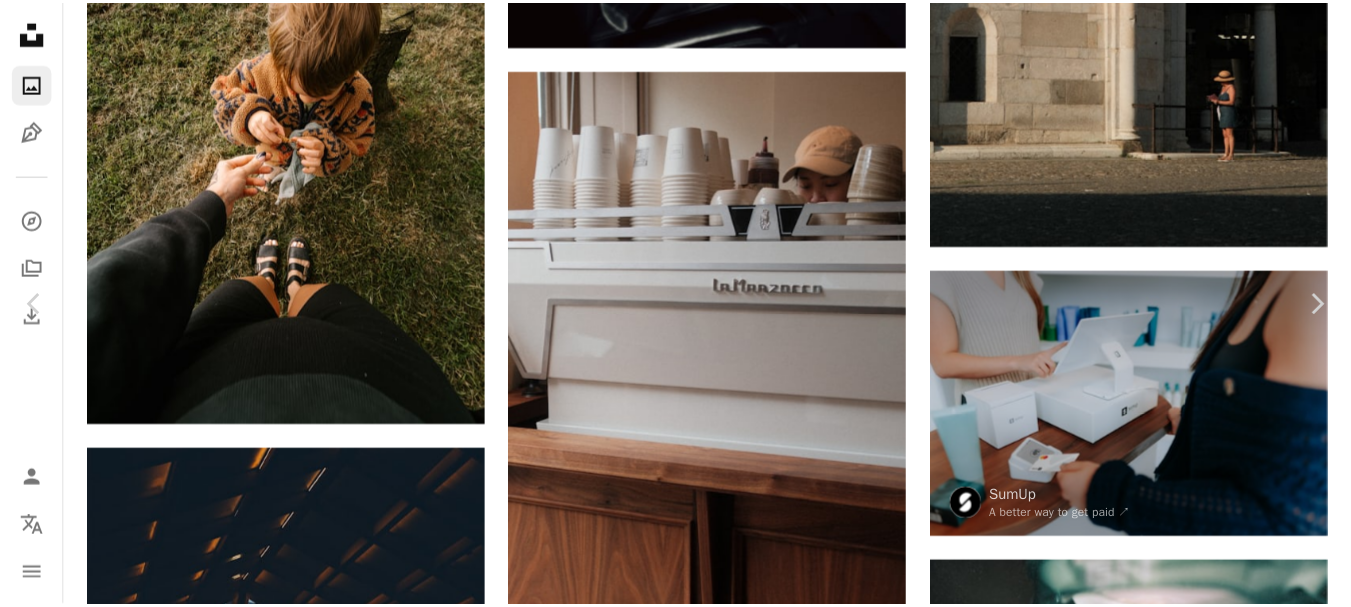 scroll, scrollTop: 0, scrollLeft: 0, axis: both 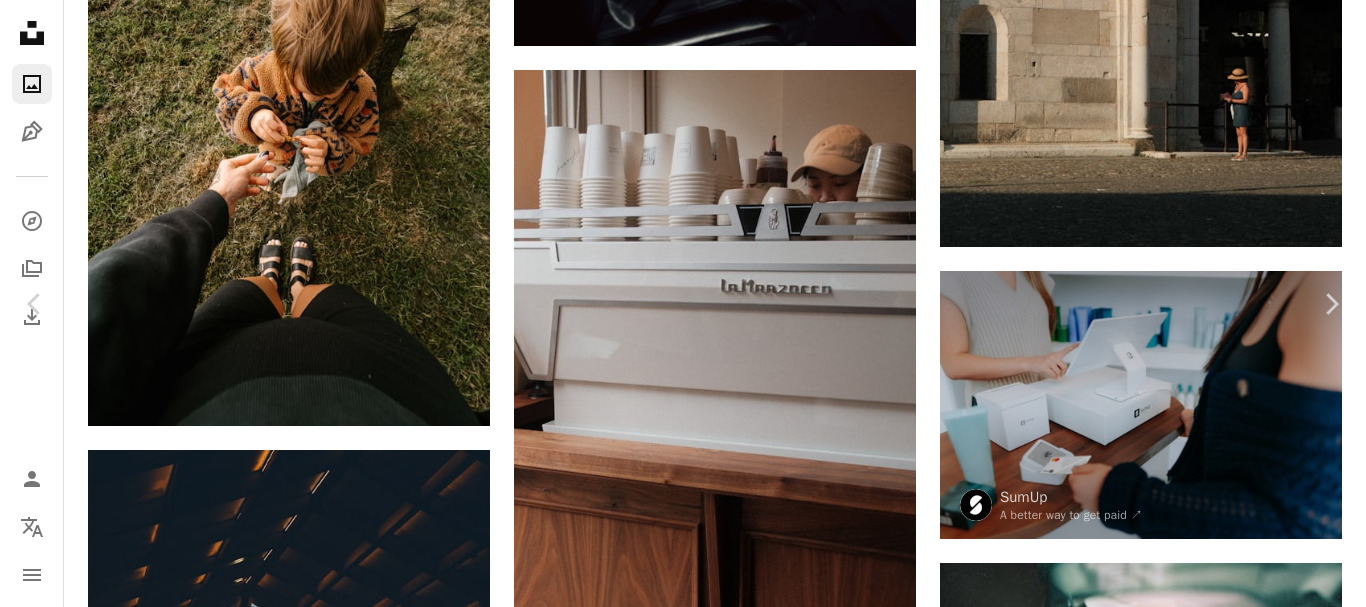 click on "An X shape" at bounding box center [20, 20] 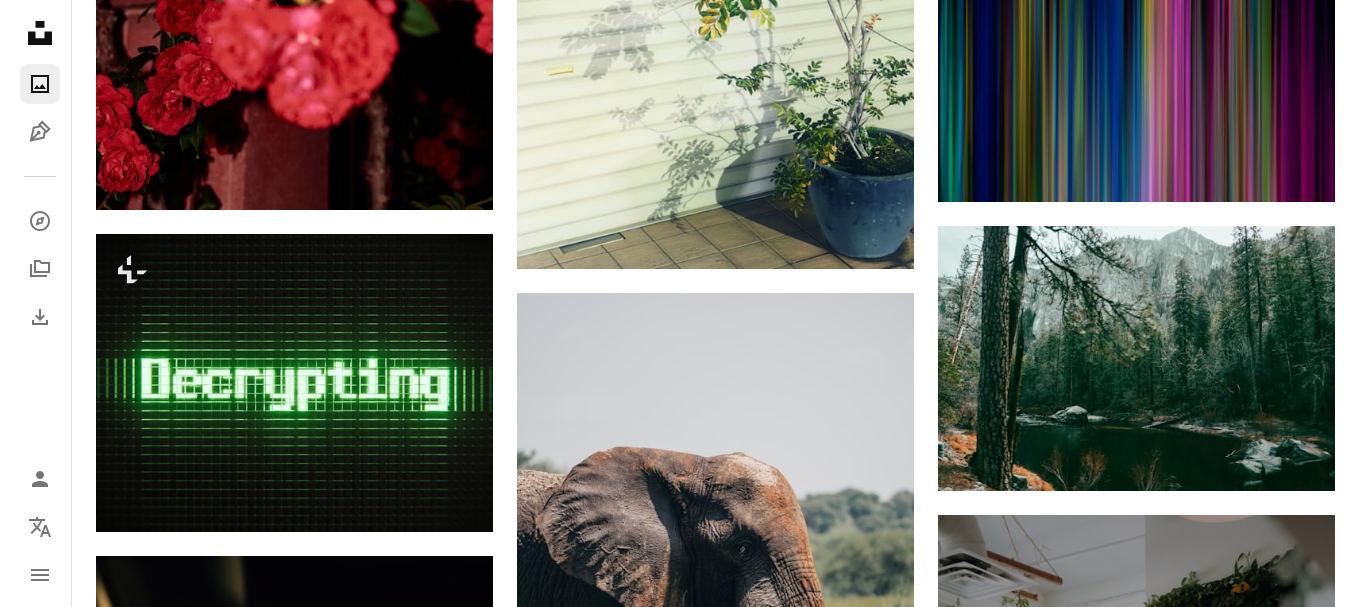 scroll, scrollTop: 9500, scrollLeft: 0, axis: vertical 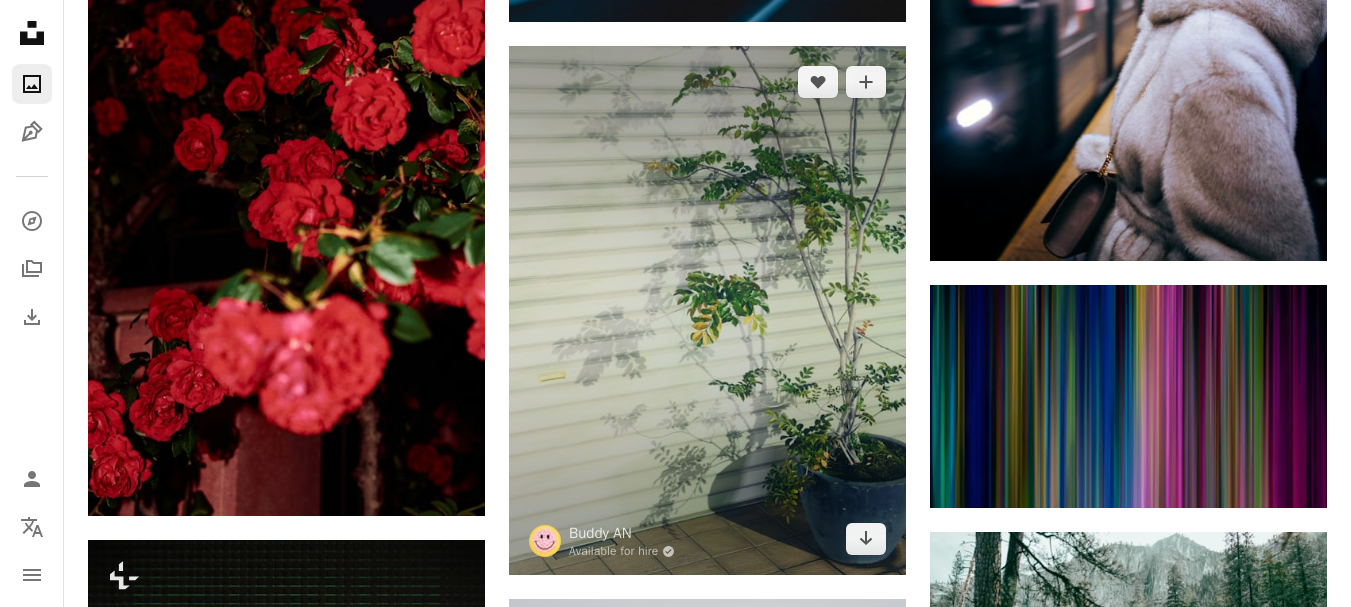 click at bounding box center (707, 311) 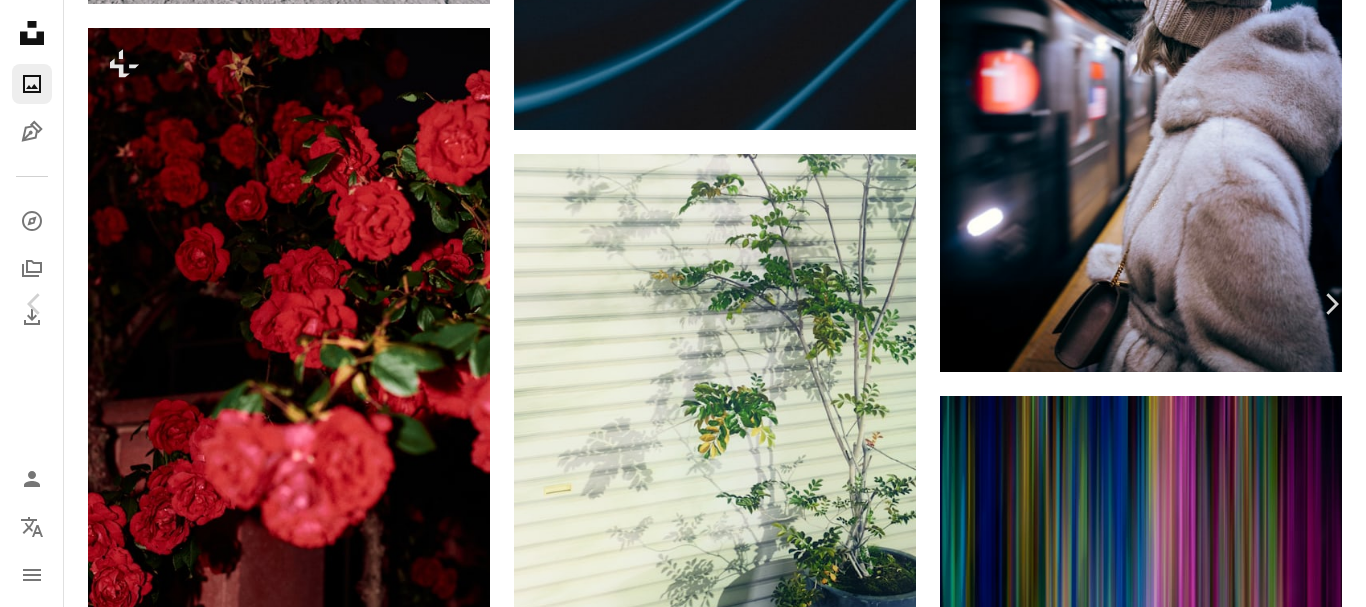 scroll, scrollTop: 0, scrollLeft: 0, axis: both 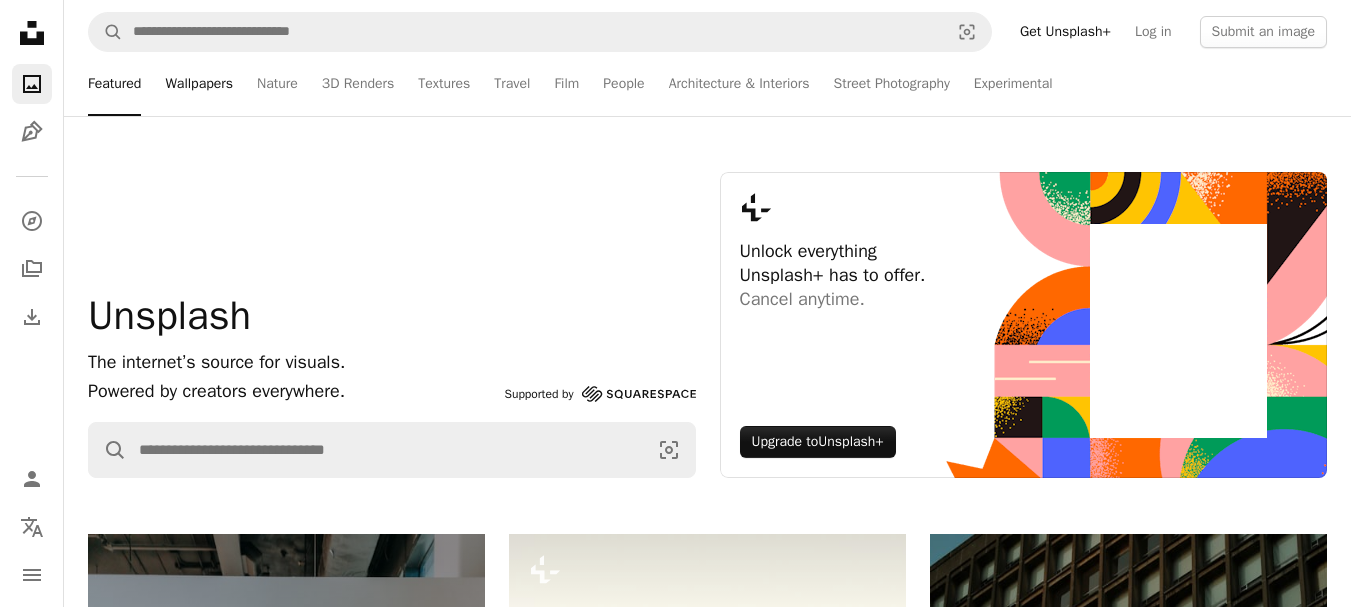 click on "Wallpapers" at bounding box center [199, 84] 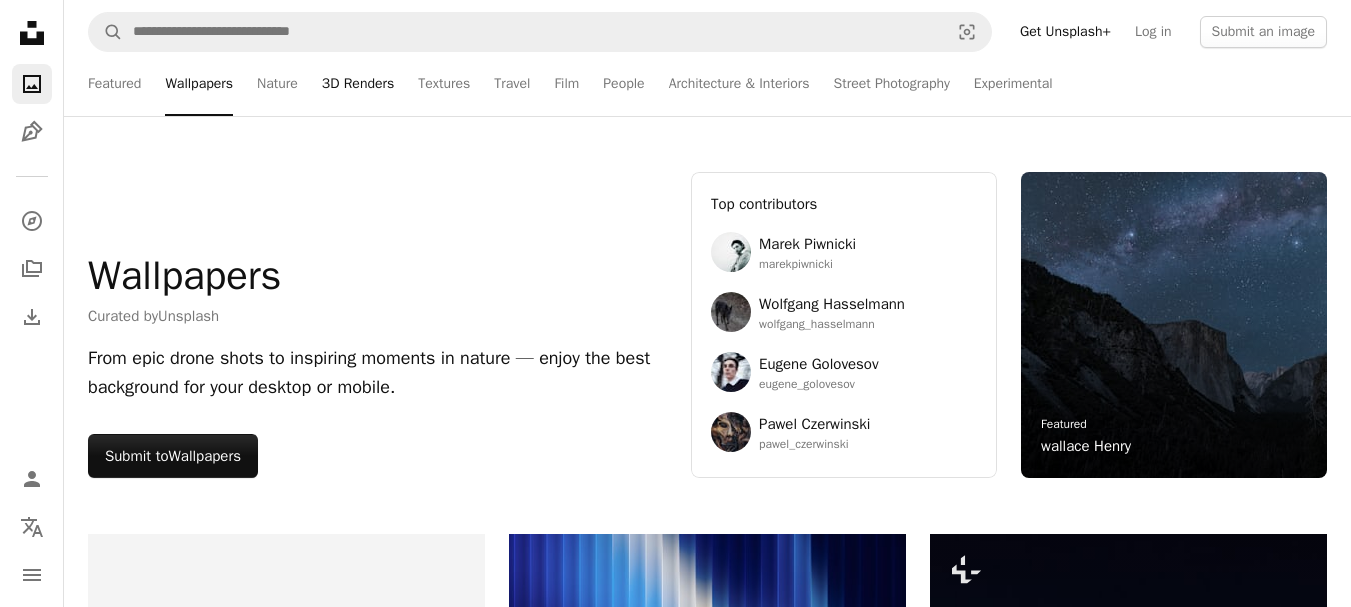 click on "3D Renders" at bounding box center [358, 84] 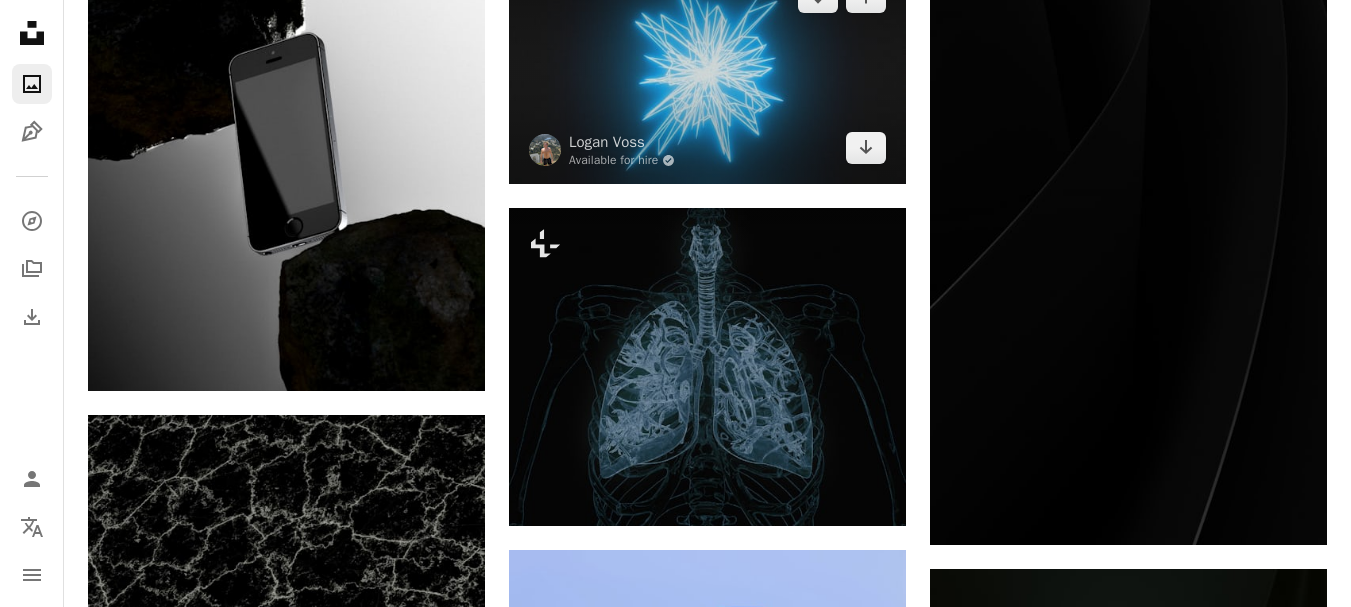 scroll, scrollTop: 42100, scrollLeft: 0, axis: vertical 